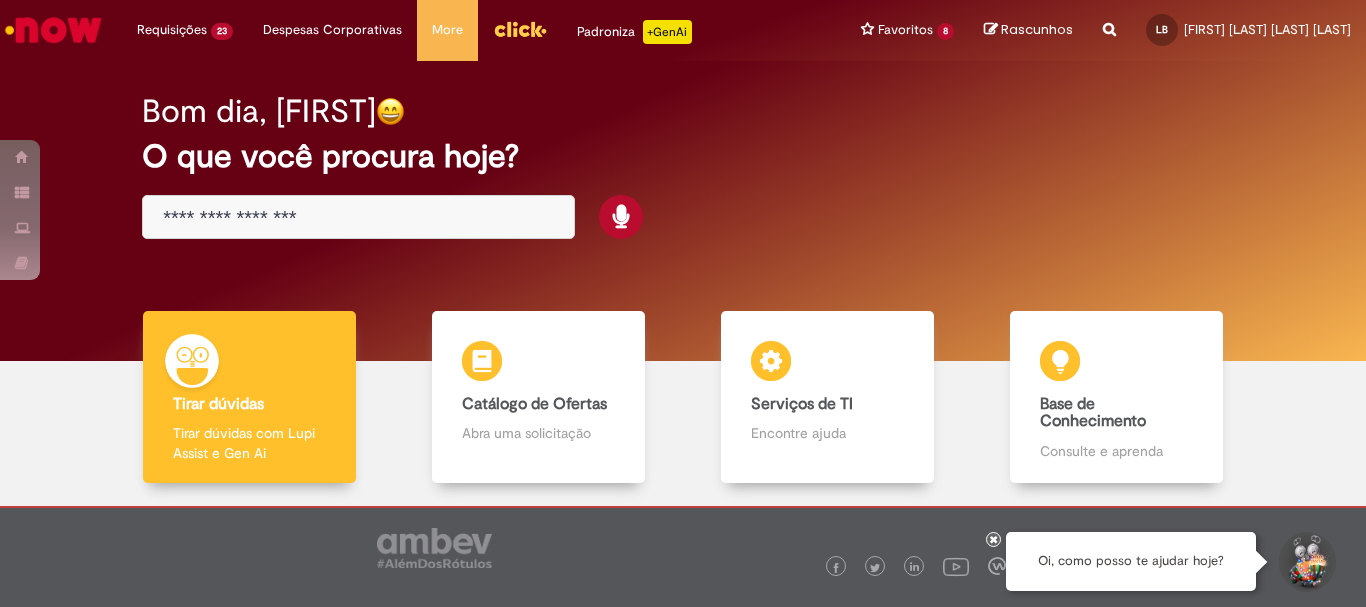 scroll, scrollTop: 0, scrollLeft: 0, axis: both 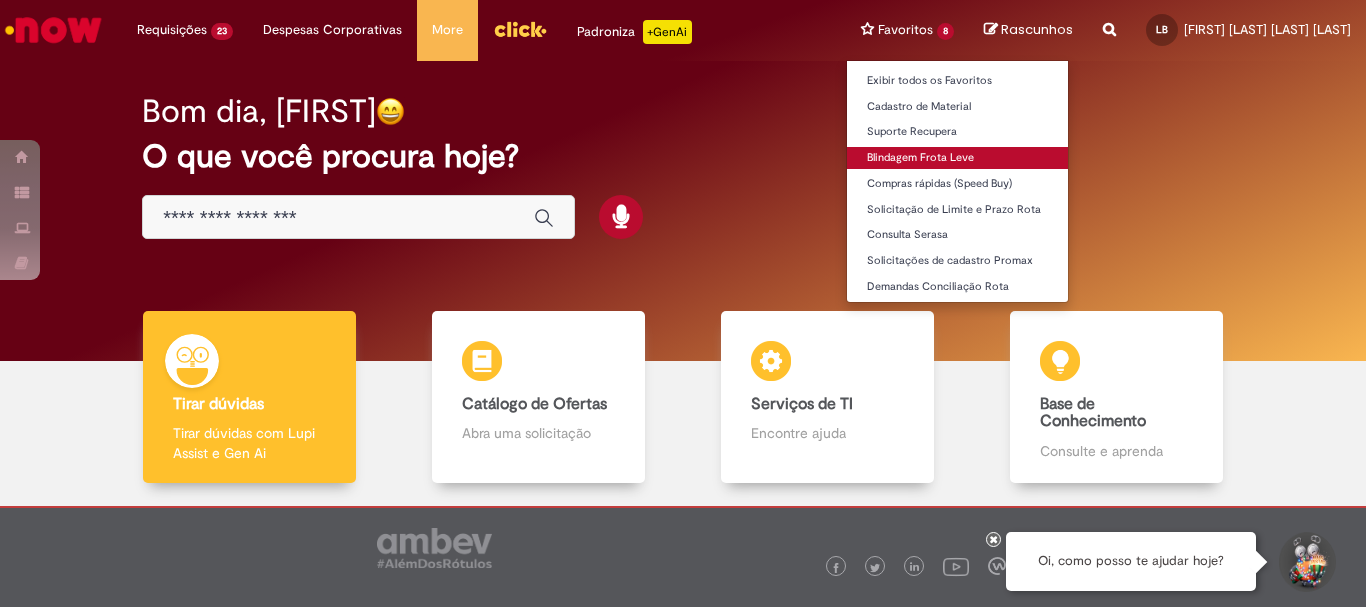 click on "Blindagem Frota Leve" at bounding box center [957, 158] 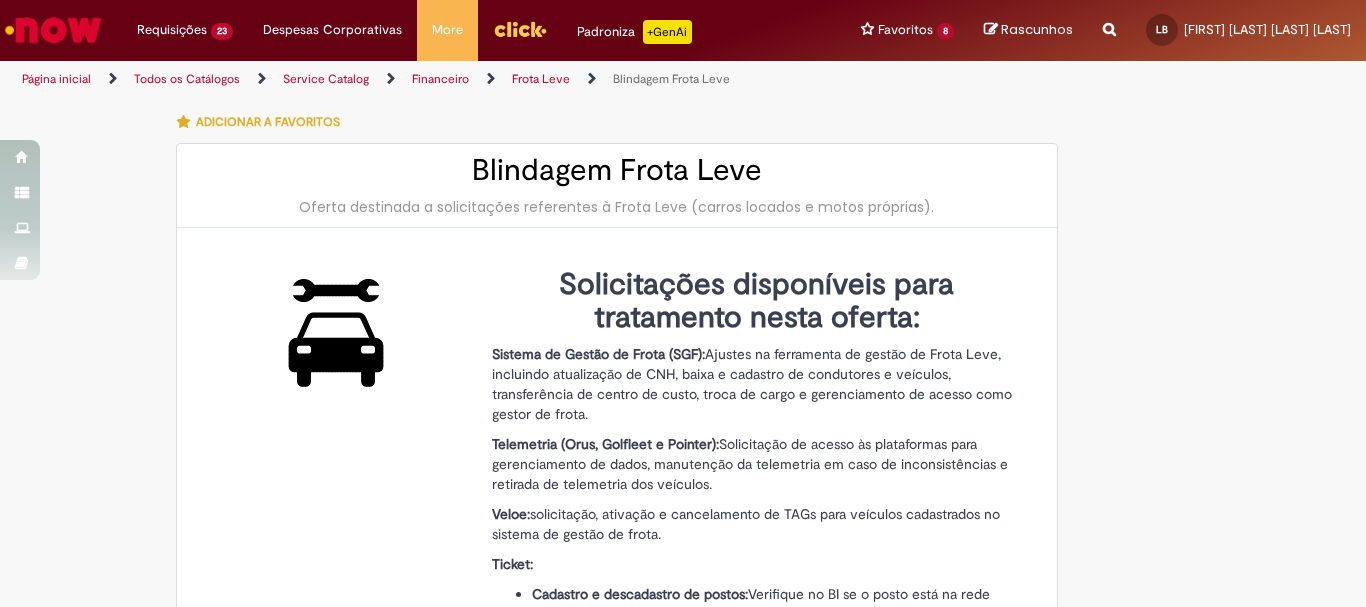 type on "********" 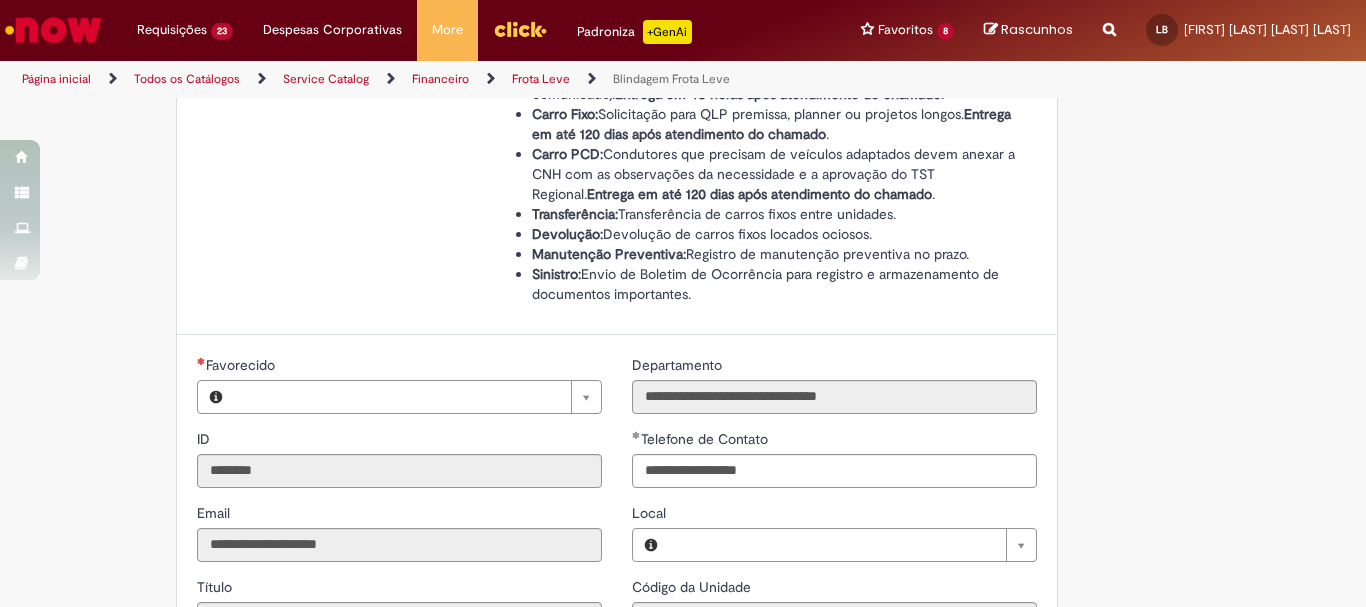 type on "**********" 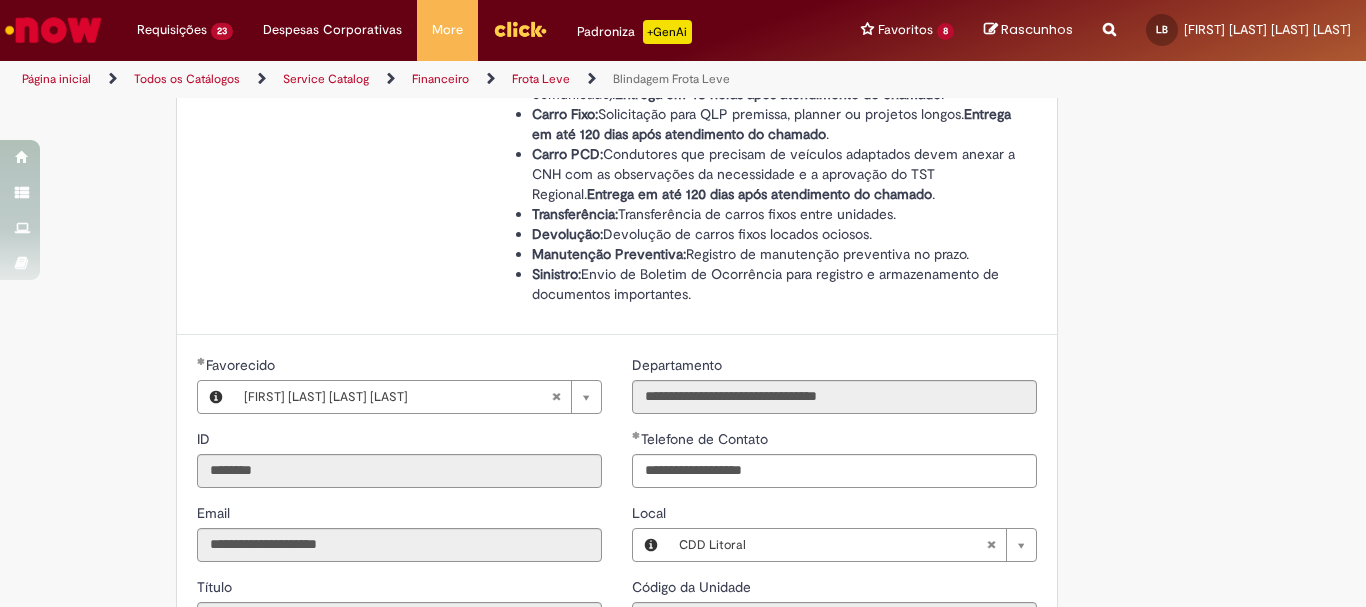 scroll, scrollTop: 1000, scrollLeft: 0, axis: vertical 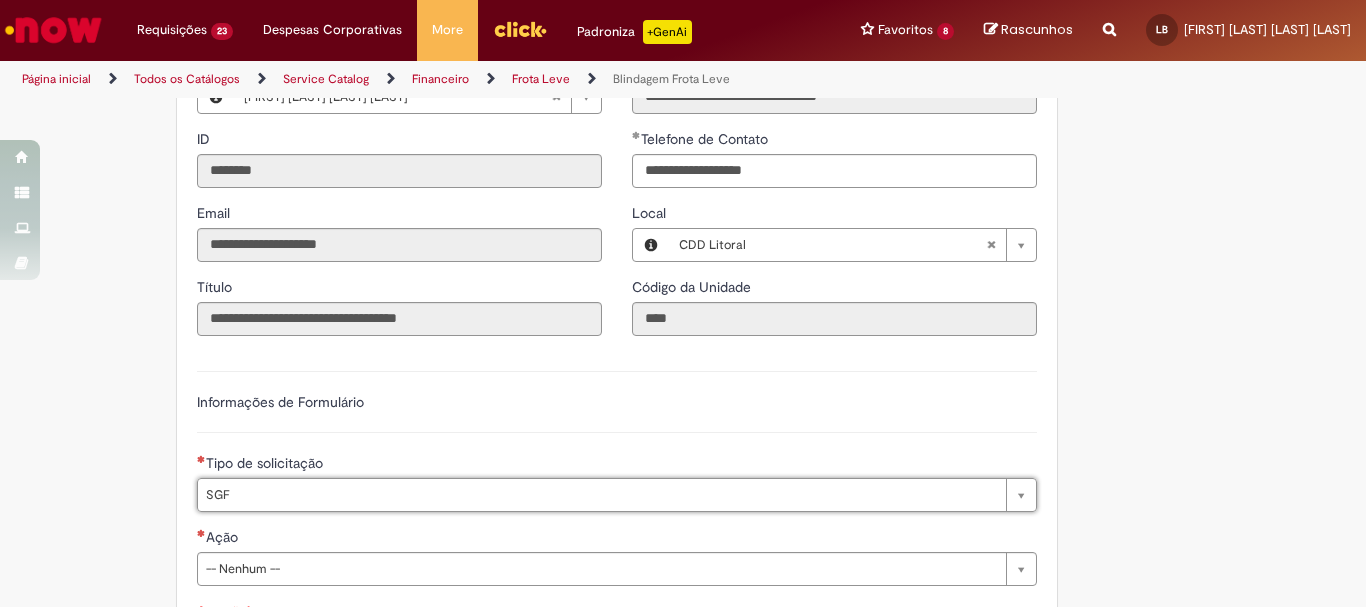type on "***" 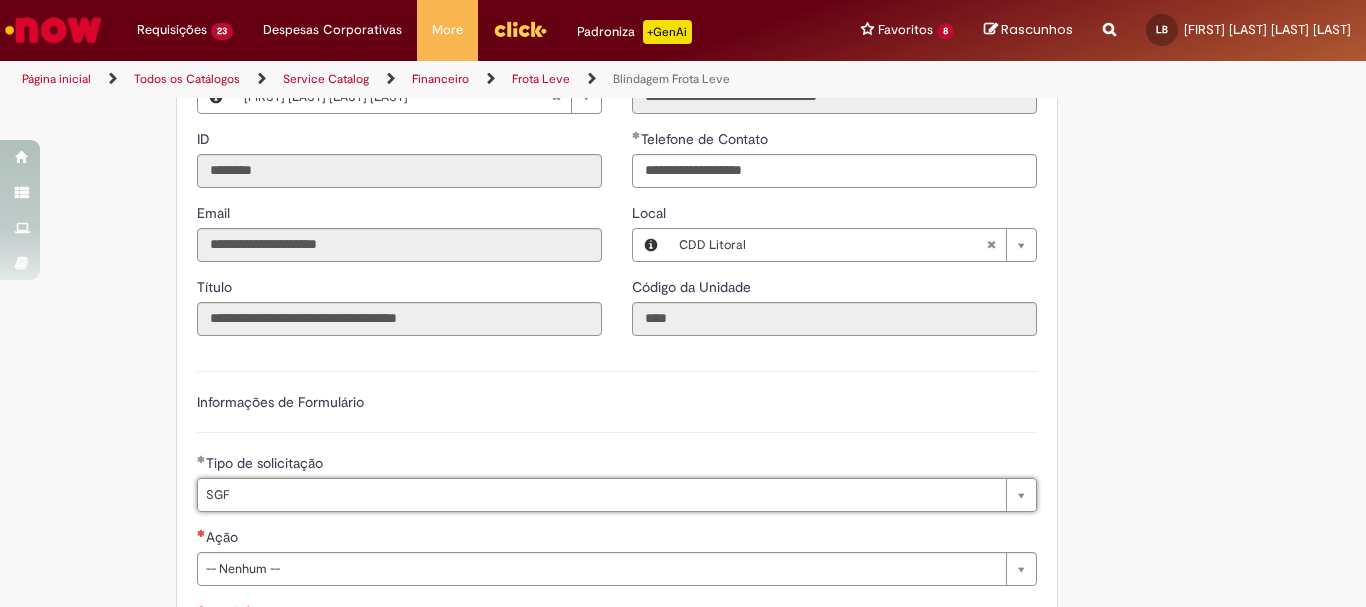 scroll, scrollTop: 1200, scrollLeft: 0, axis: vertical 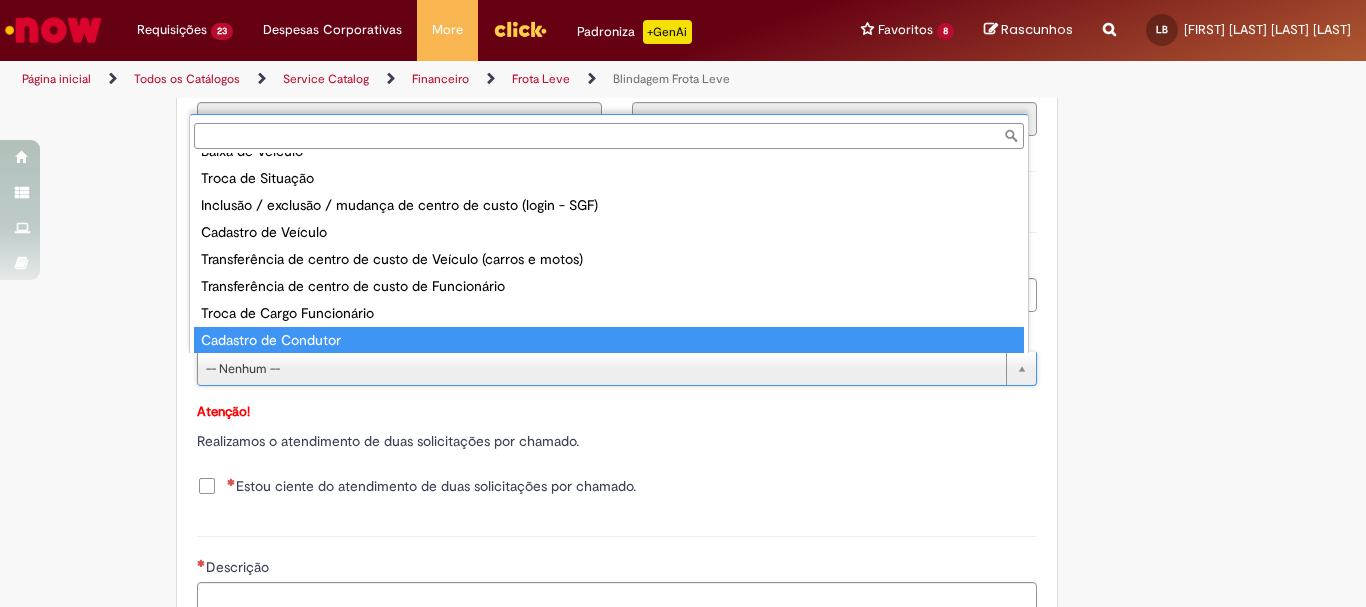 type on "**********" 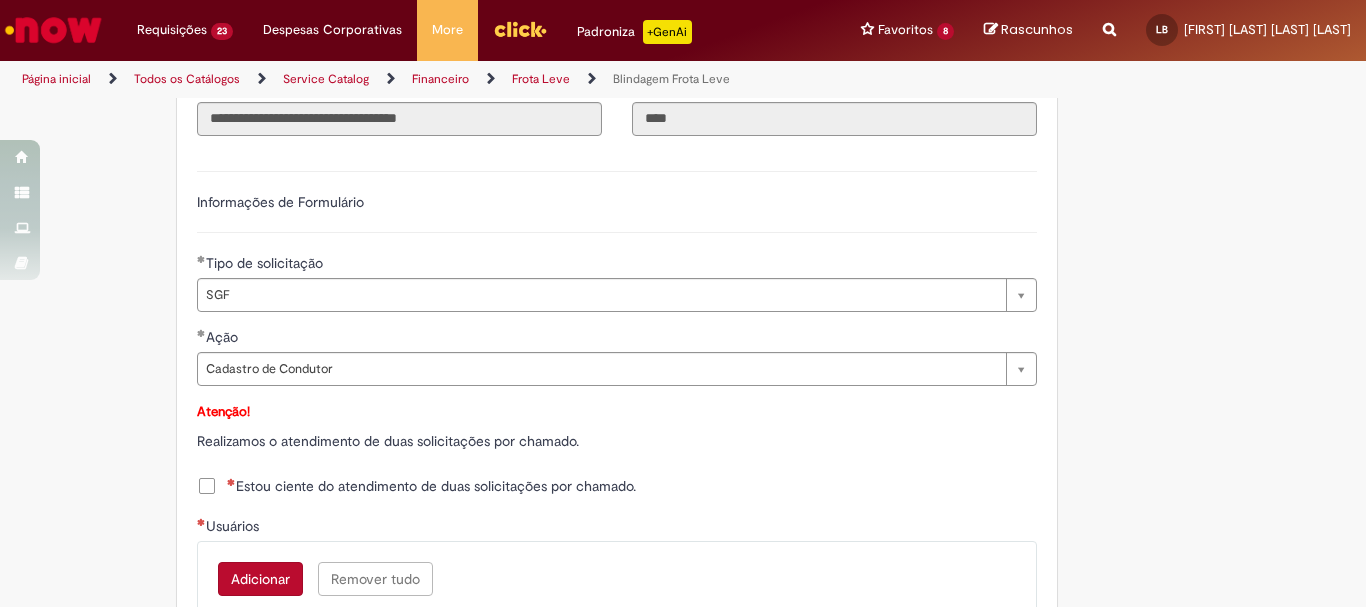 click on "Adicionar a Favoritos
Blindagem Frota Leve
Oferta destinada a solicitações referentes à Frota Leve (carros locados e motos próprias).
Solicitações disponíveis para tratamento nesta oferta:
Sistema de Gestão de Frota (SGF):  Ajustes na ferramenta de gestão de Frota Leve, incluindo atualização de CNH, baixa e cadastro de condutores e veículos, transferência de centro de custo, troca de cargo e gerenciamento de acesso como gestor de frota.
Telemetria (Orus, Golfleet e Pointer):  Solicitação de acesso às plataformas para gerenciamento de dados, manutenção da telemetria em caso de inconsistências e retirada de telemetria dos veículos.
Veloe:  solicitação, ativação e cancelamento de TAGs para veículos cadastrados no sistema de gestão de frota.
Ticket:
Cadastro e descadastro de postos: Link do BI
Cartão Coringa:
Combustível: LUPI" at bounding box center [585, 323] 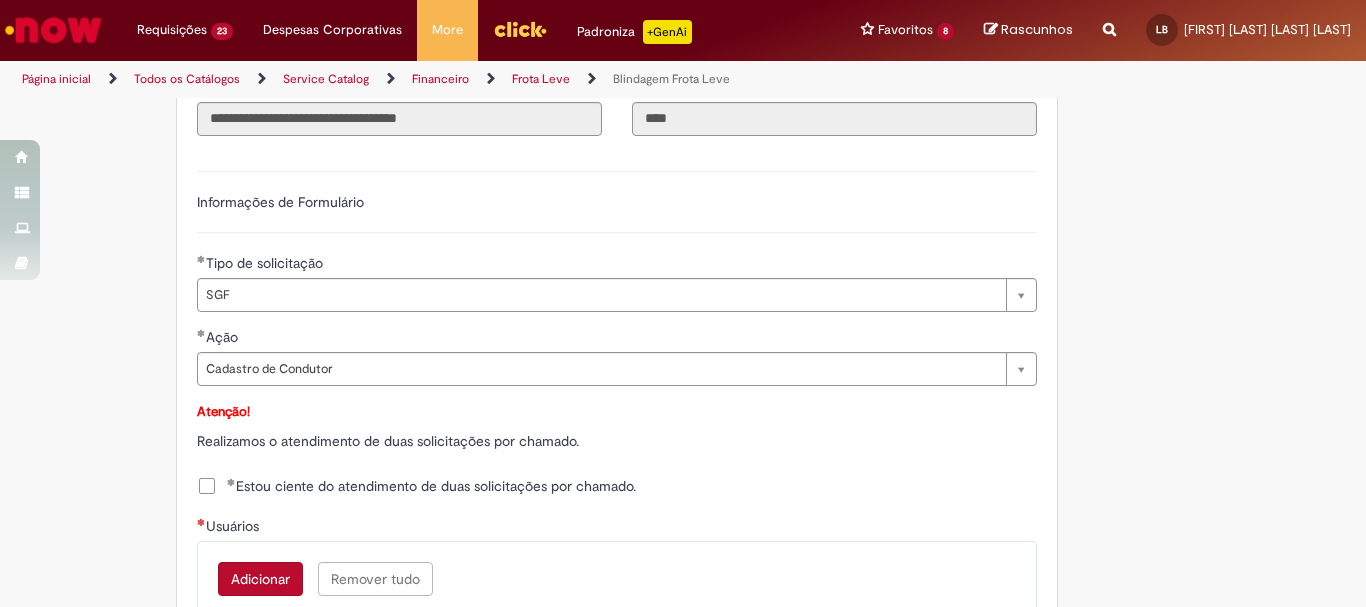 scroll, scrollTop: 1400, scrollLeft: 0, axis: vertical 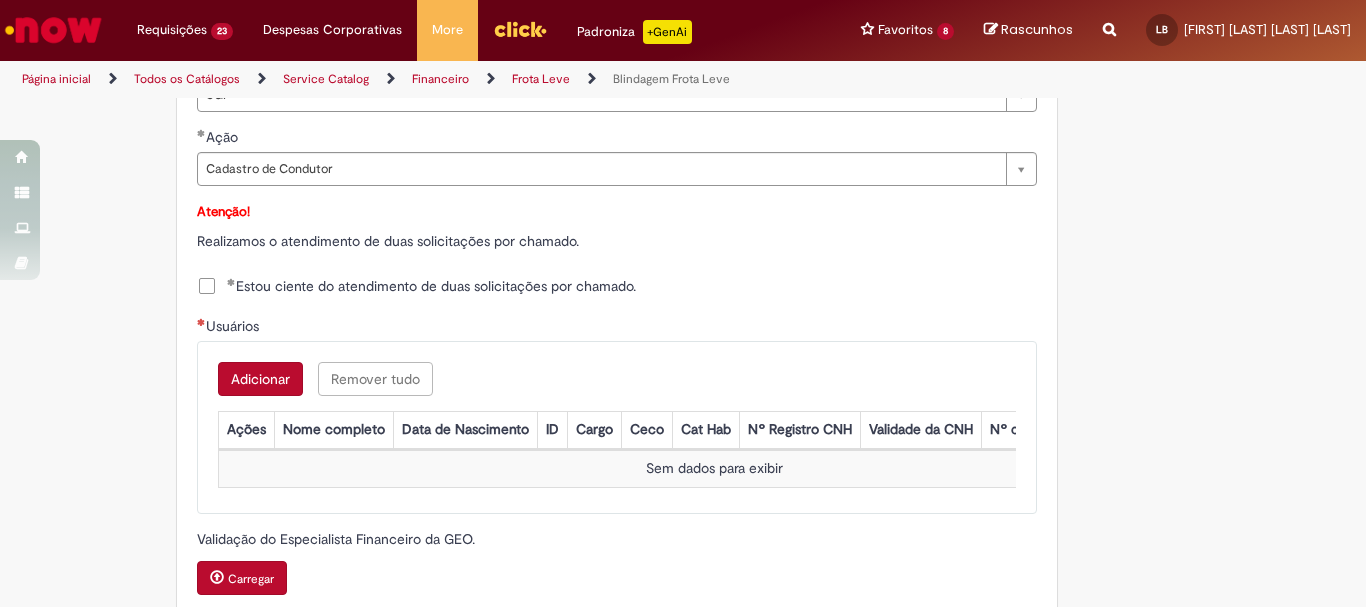 click on "Adicionar" at bounding box center [260, 379] 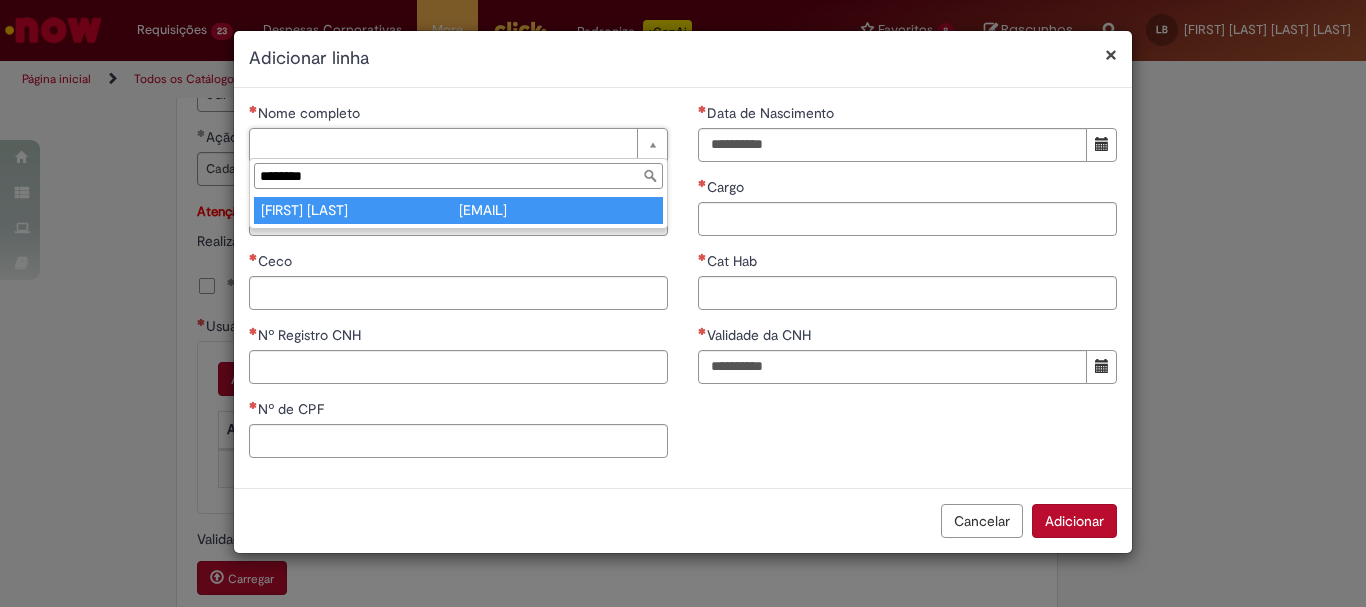 type on "********" 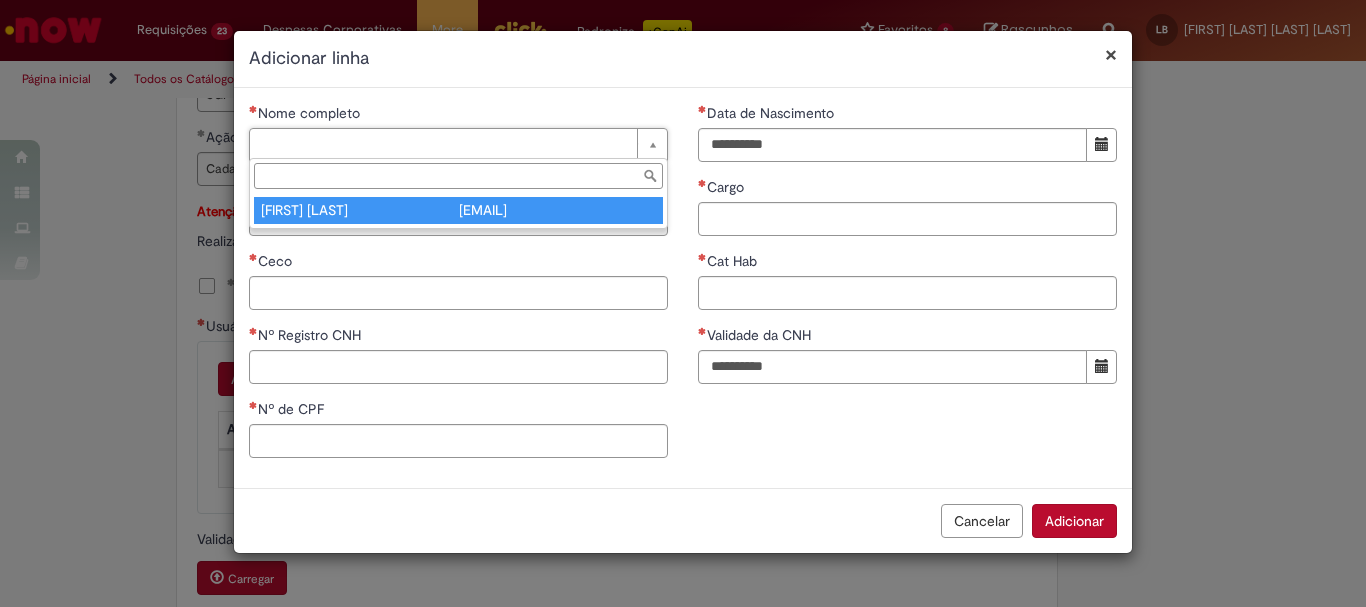 type on "********" 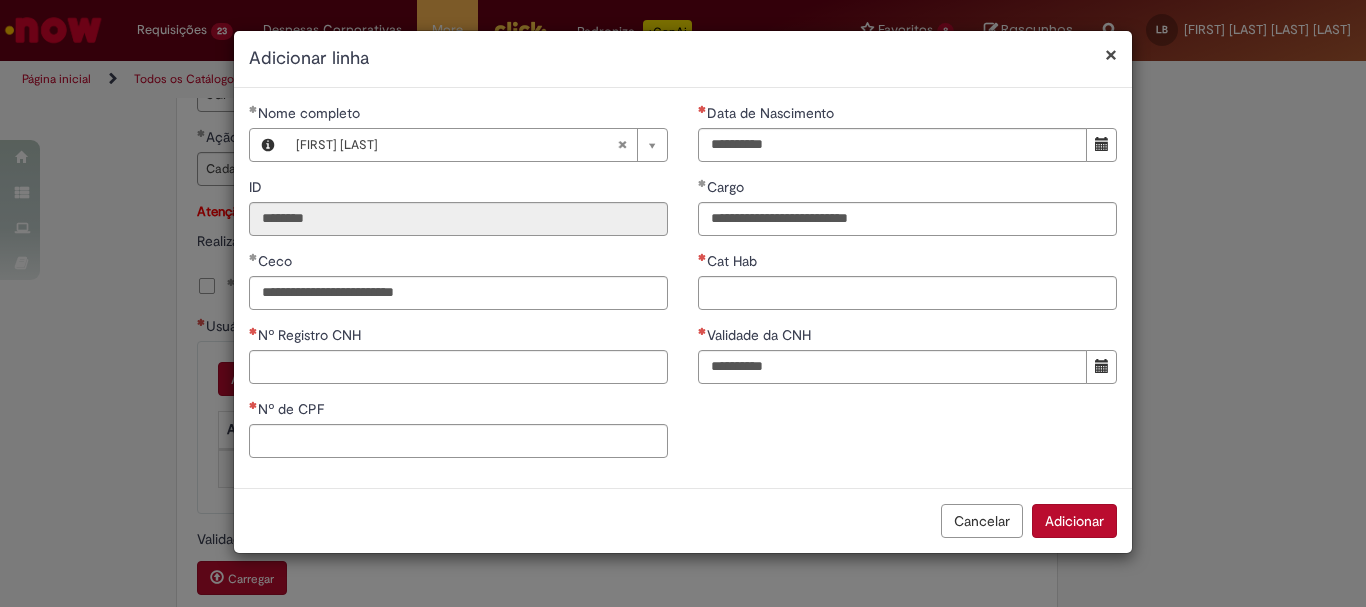 click on "ID" at bounding box center (458, 189) 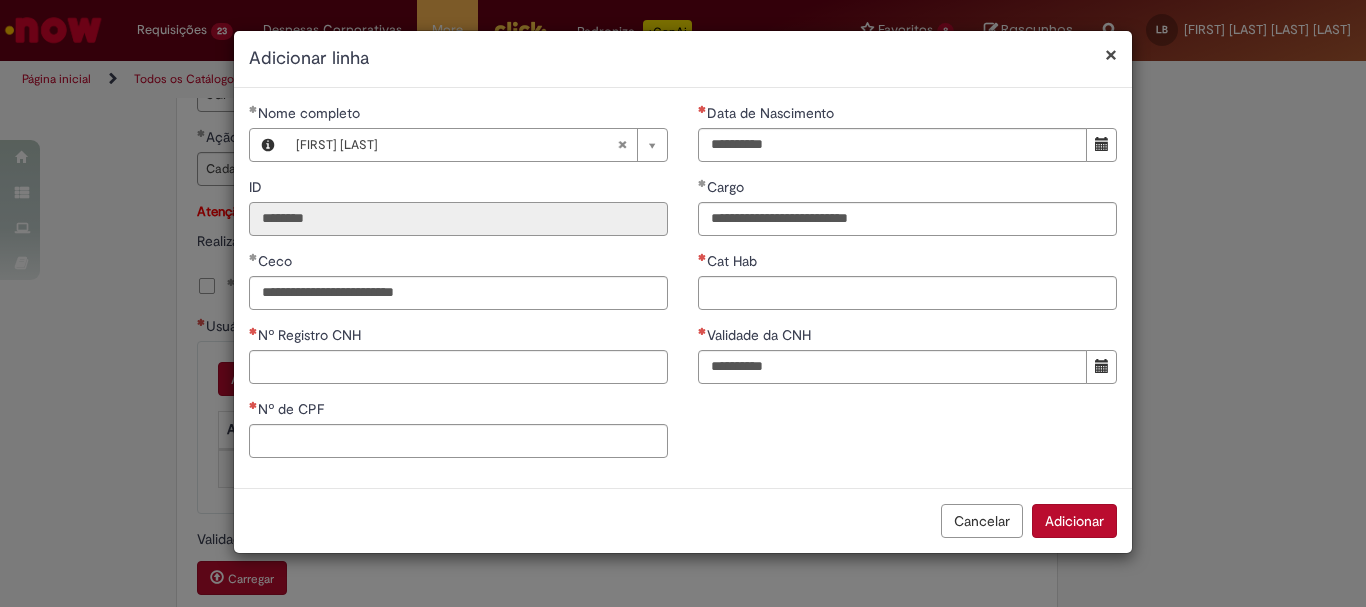 drag, startPoint x: 337, startPoint y: 221, endPoint x: 314, endPoint y: 216, distance: 23.537205 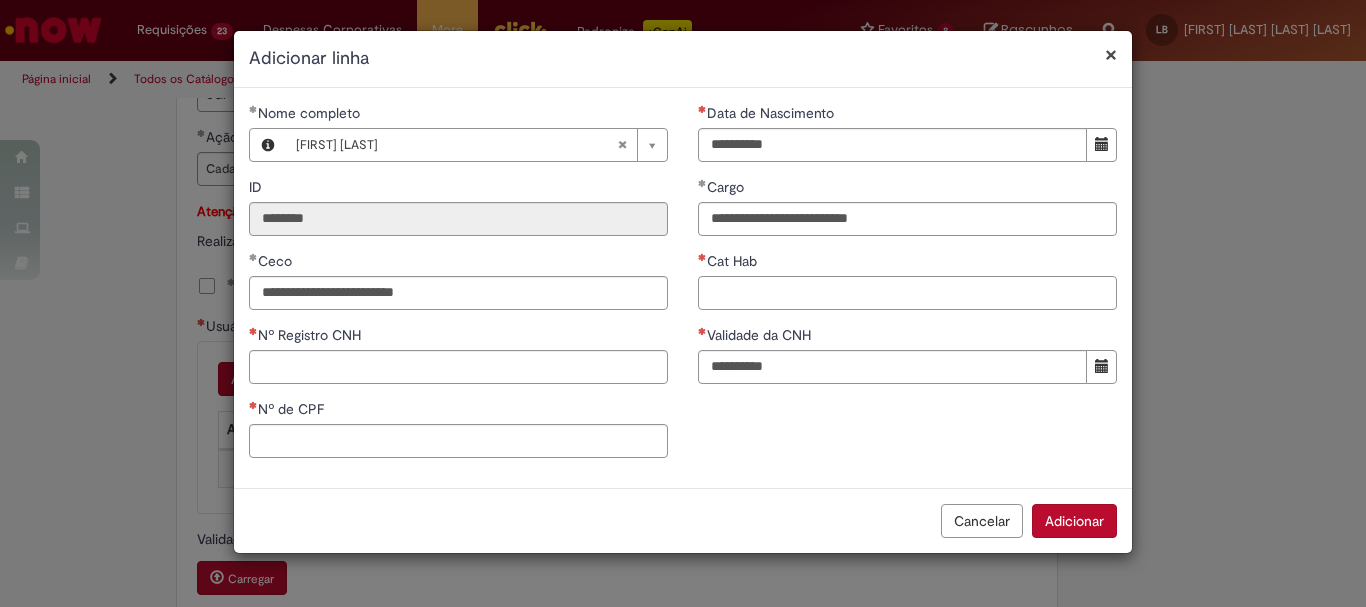 click on "Cat Hab" at bounding box center [907, 293] 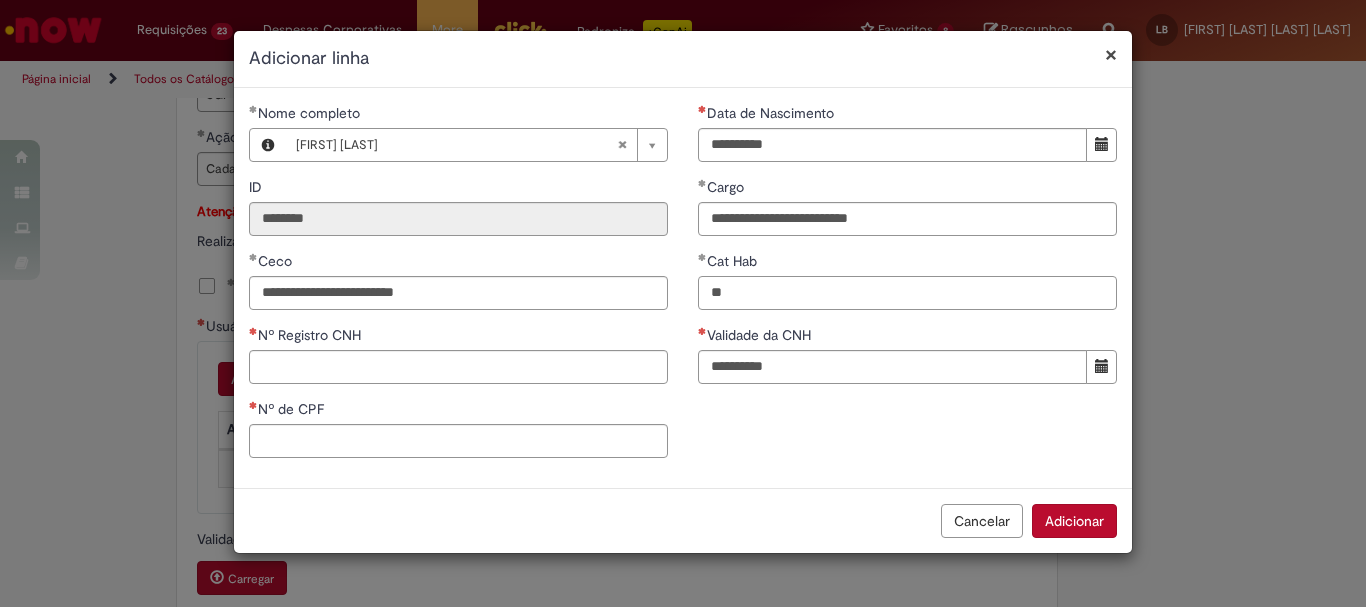 type on "**" 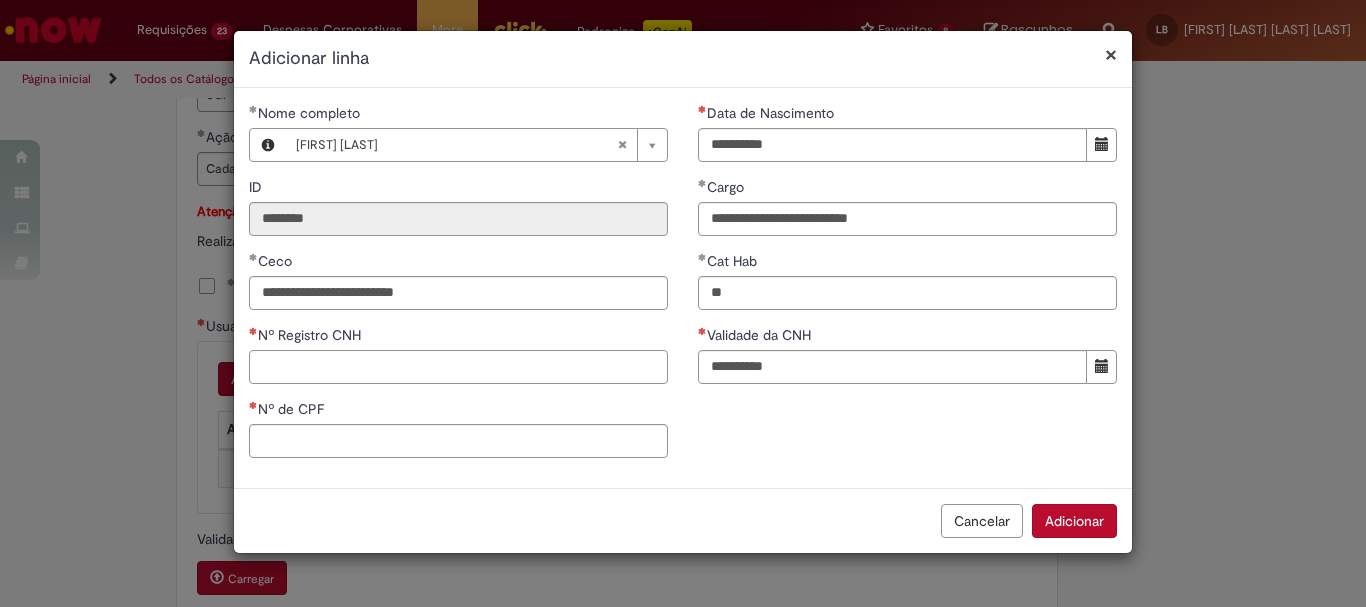 click on "Nº Registro CNH" at bounding box center (458, 367) 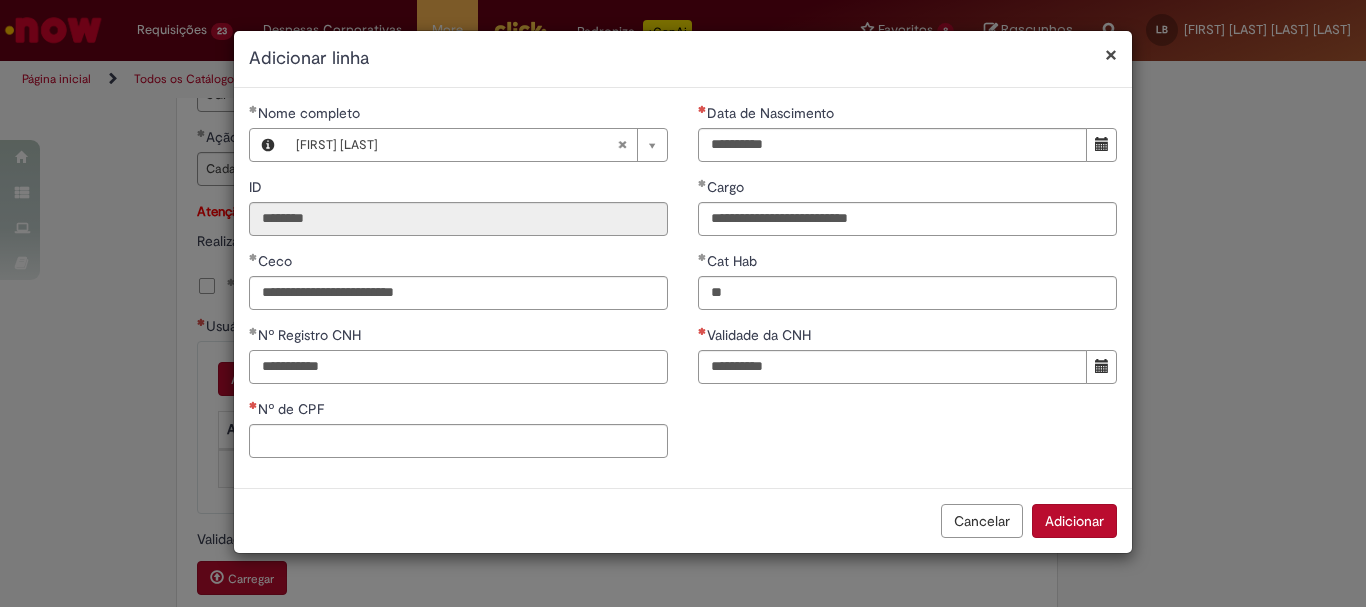 type on "**********" 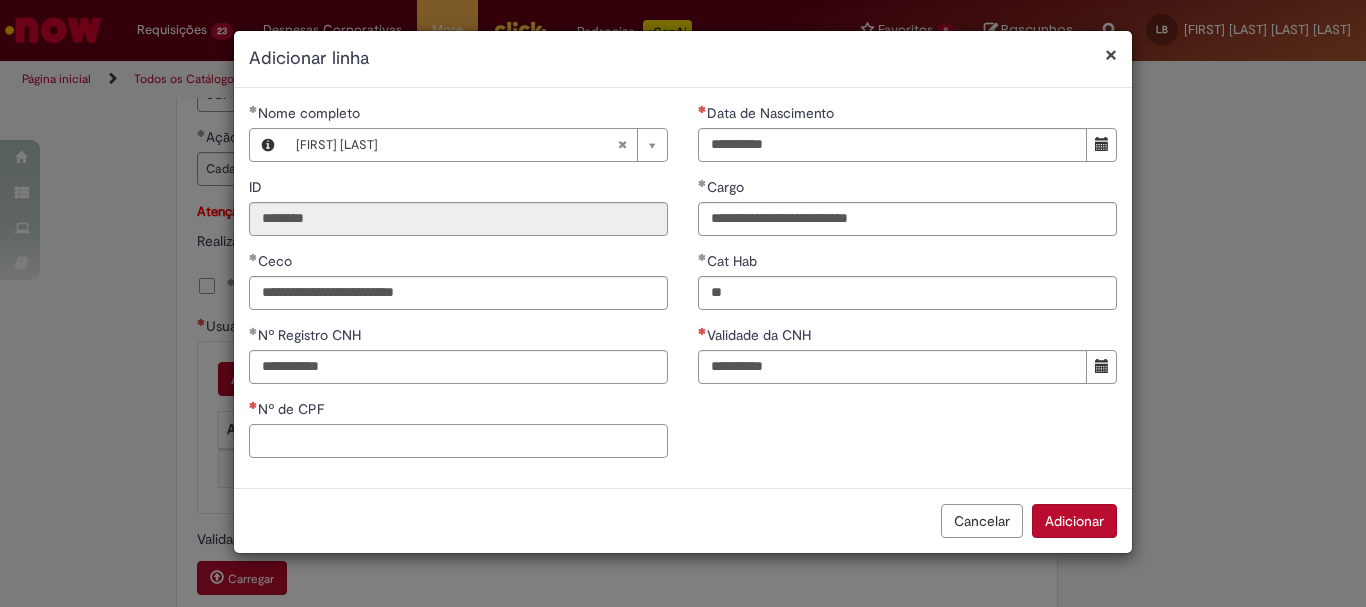 click on "Nº de CPF" at bounding box center (458, 441) 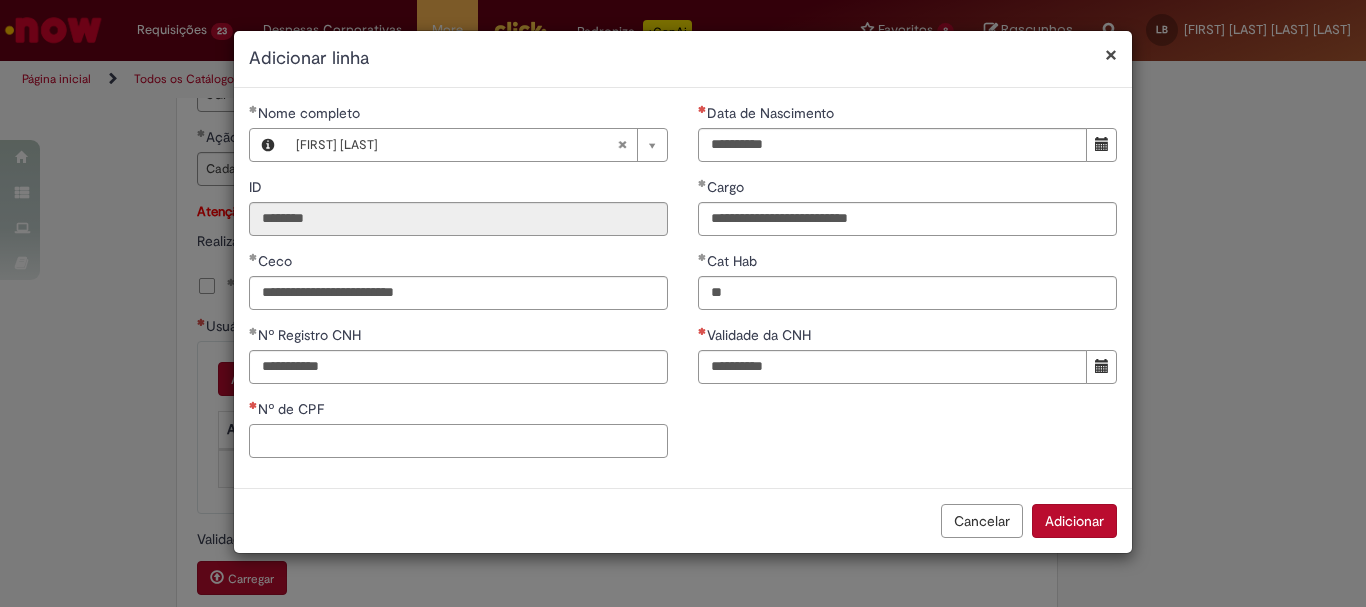 paste on "**********" 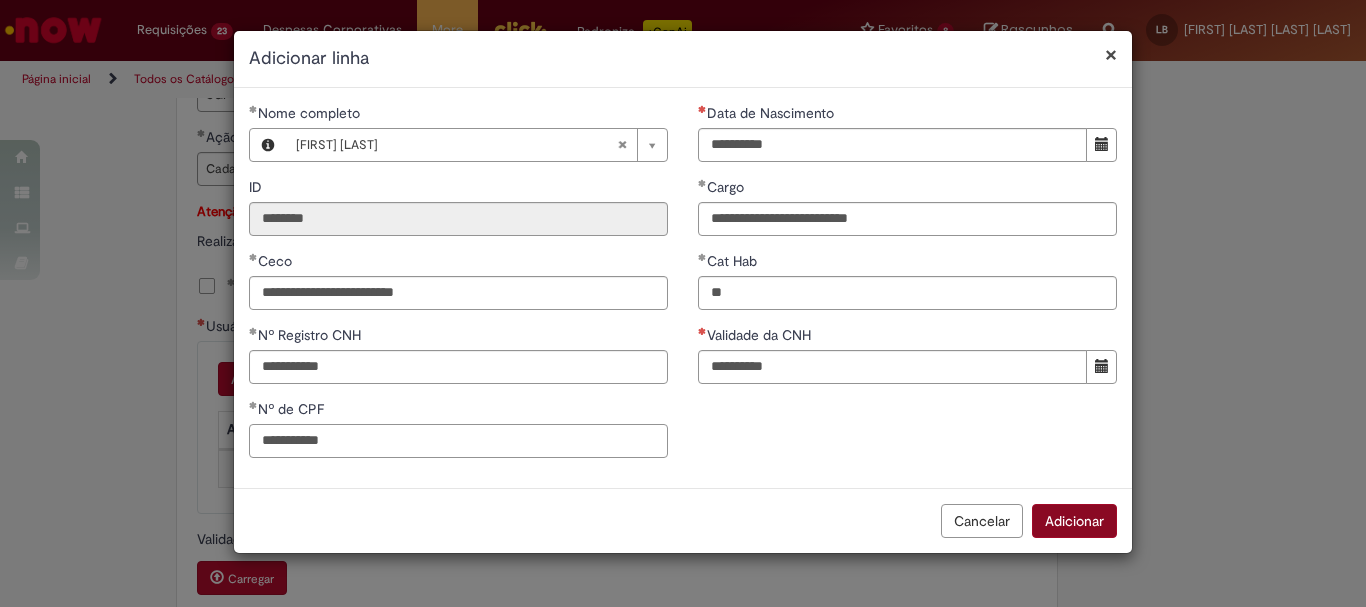 type on "**********" 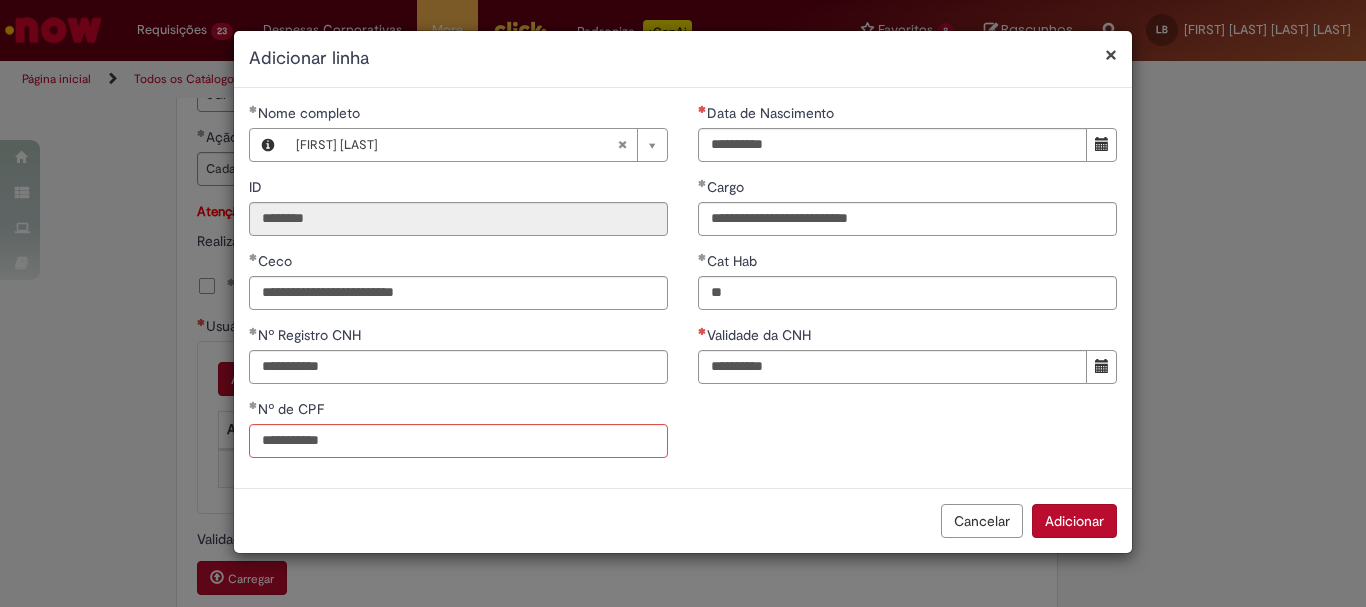 click on "Adicionar" at bounding box center (1074, 521) 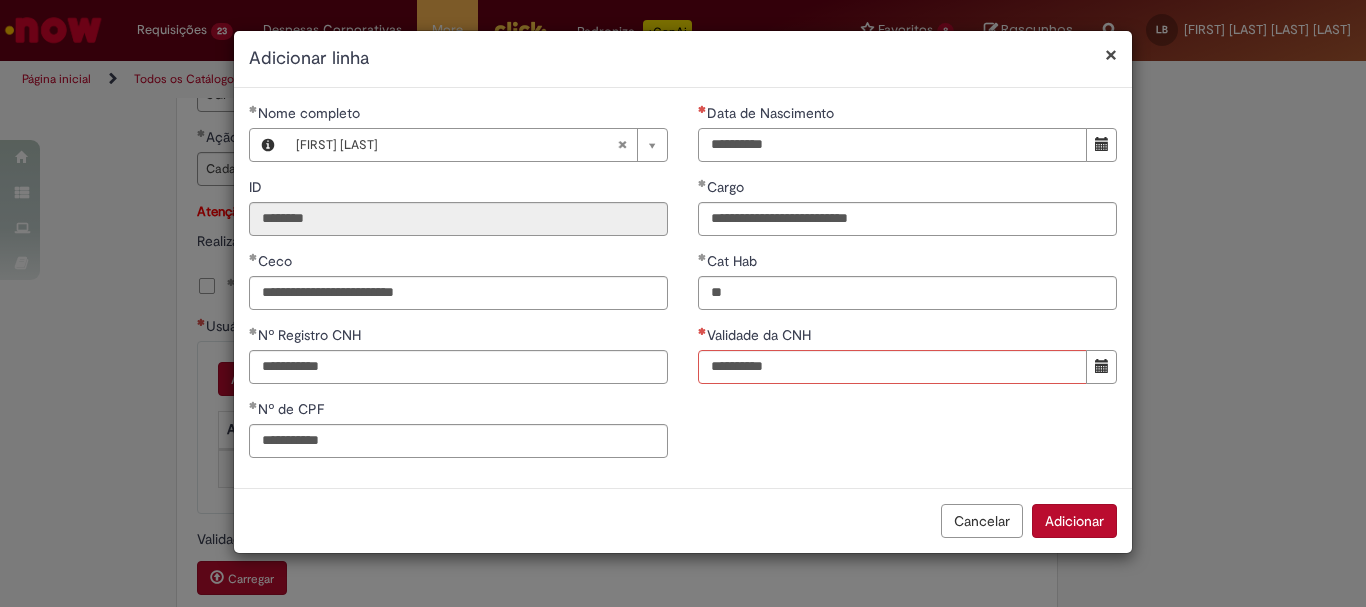 type on "**********" 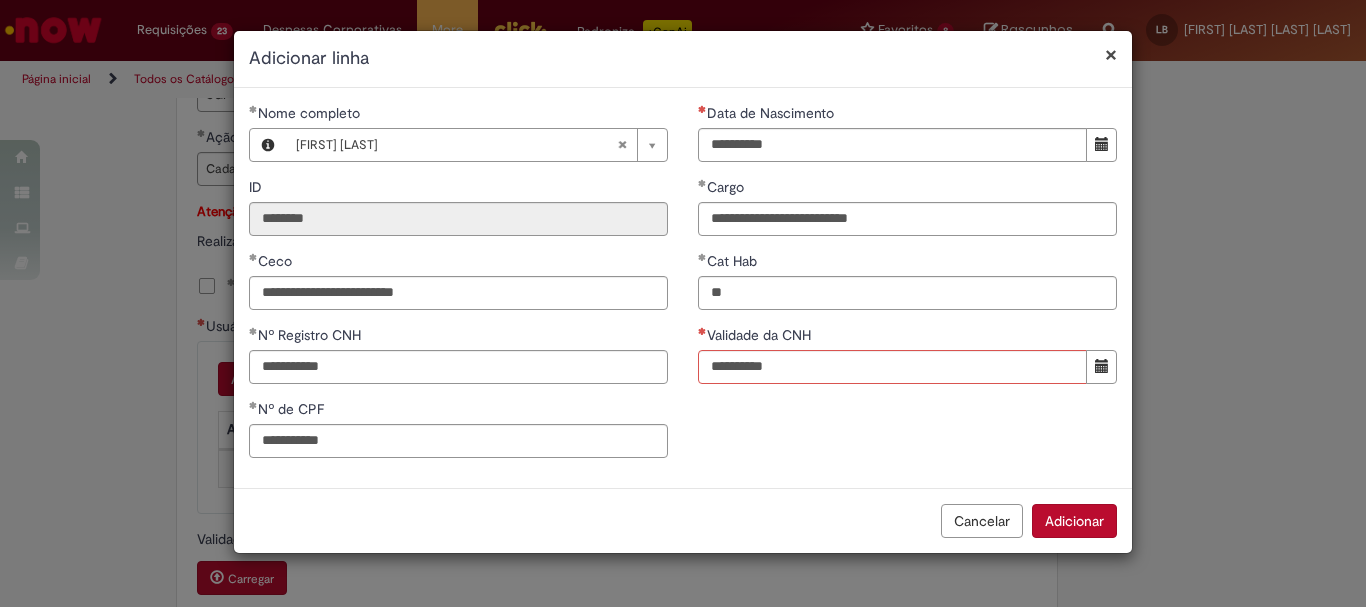click on "**********" at bounding box center (683, 288) 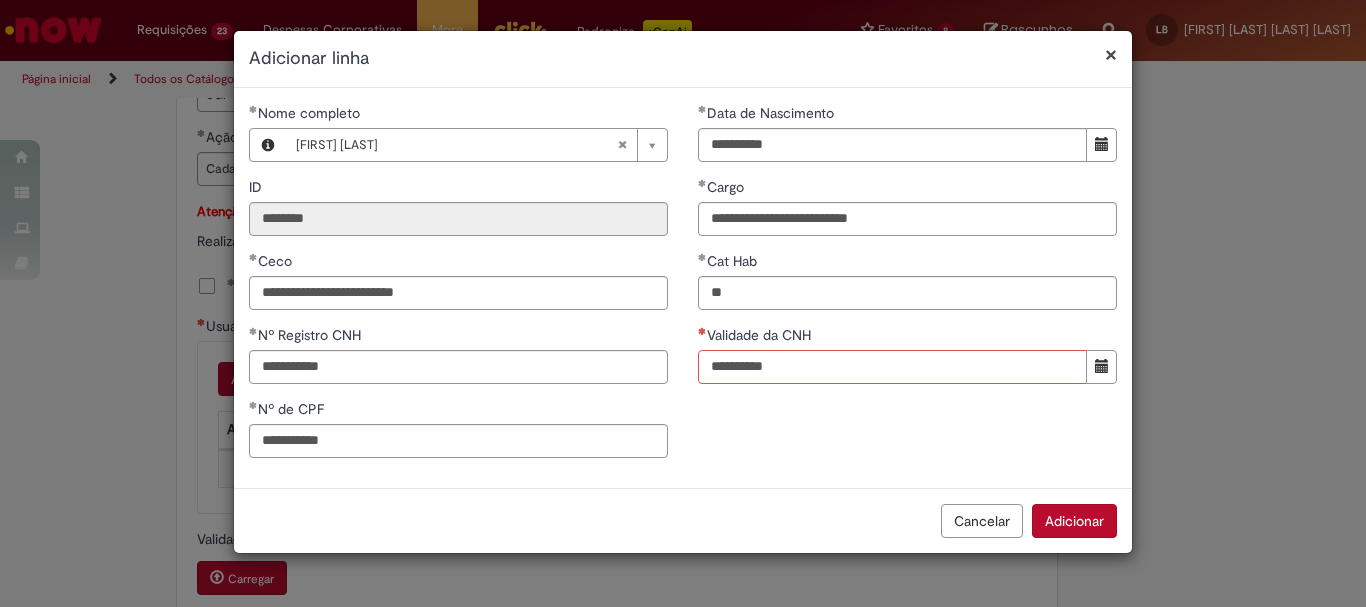 click on "Validade da CNH" at bounding box center [892, 367] 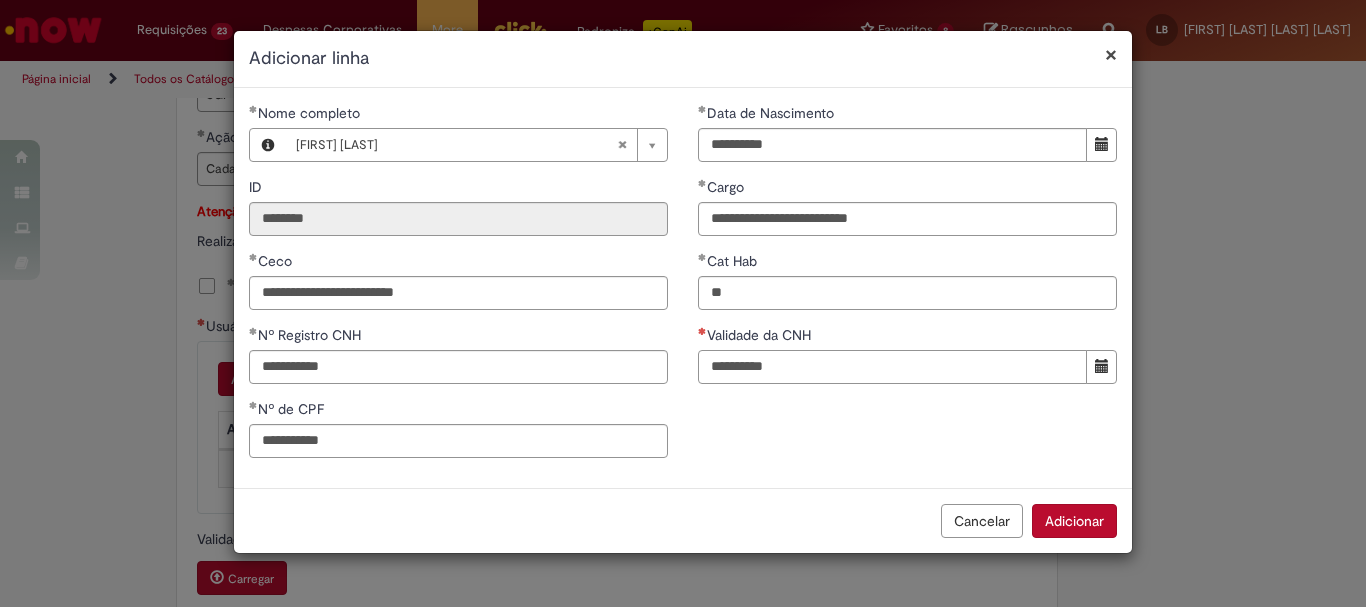 type on "**********" 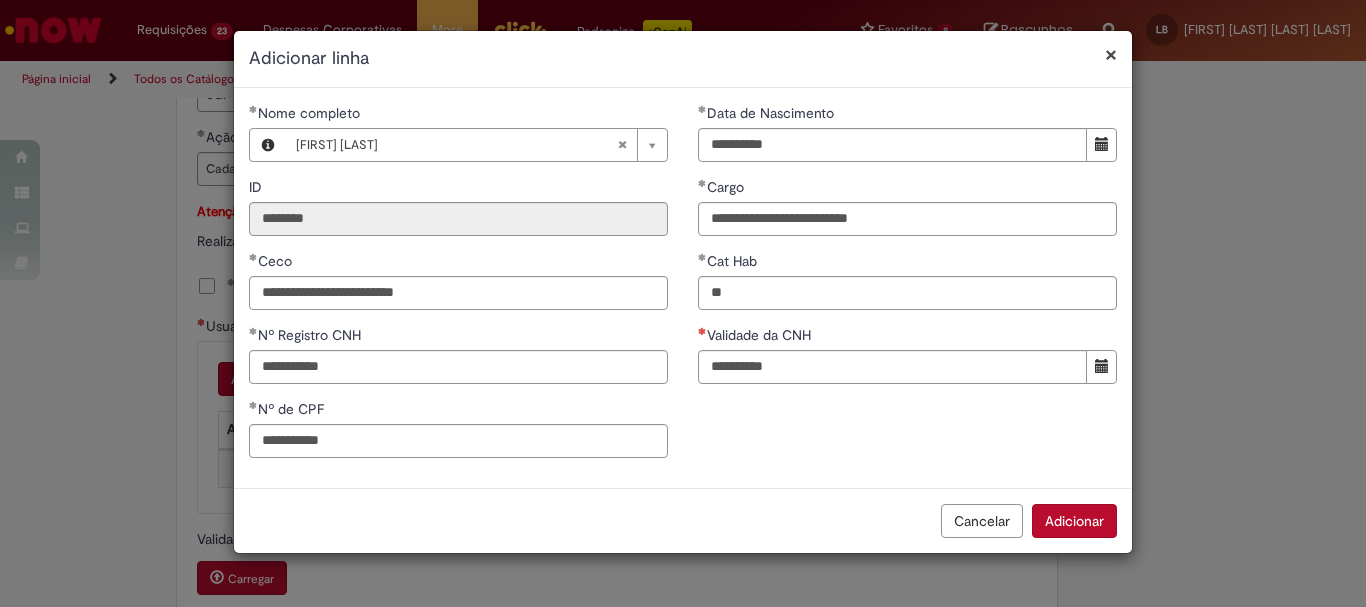 click on "**********" at bounding box center [683, 288] 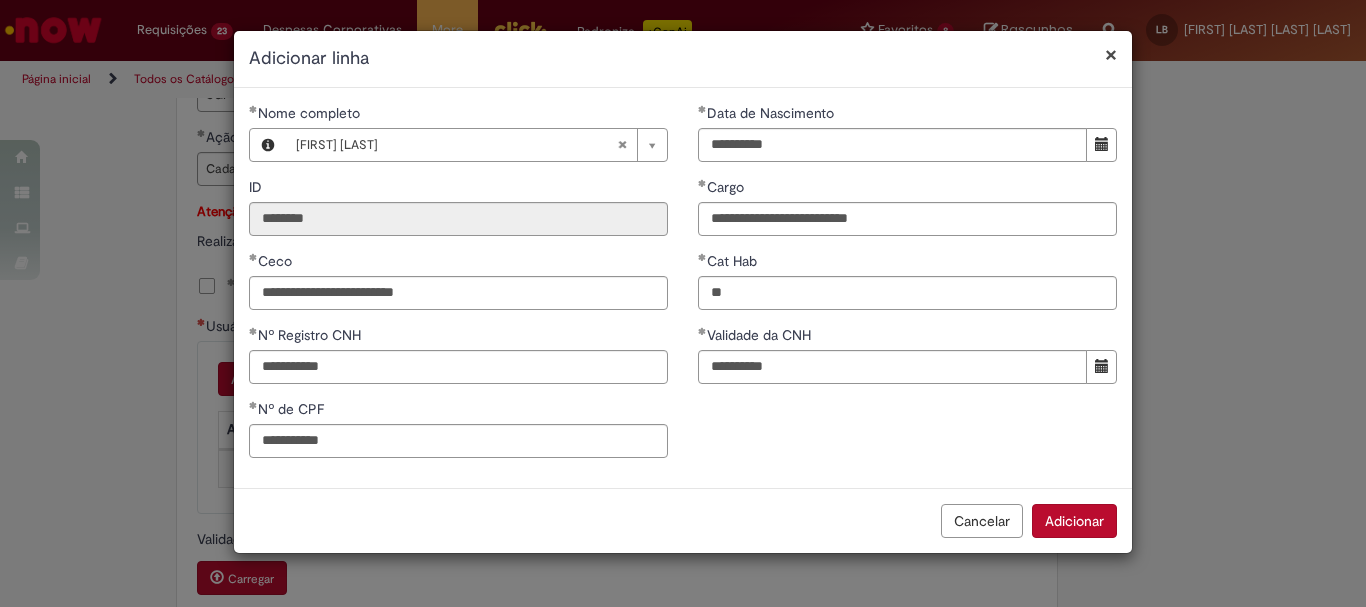 click on "Adicionar" at bounding box center (1074, 521) 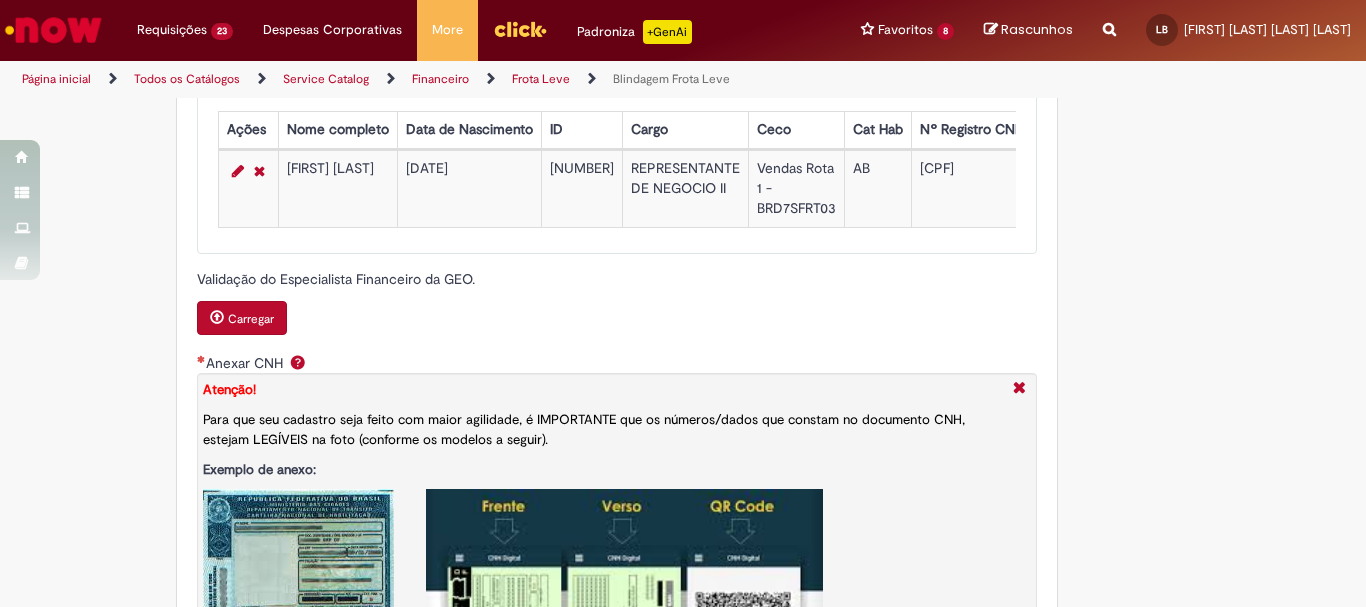 scroll, scrollTop: 1900, scrollLeft: 0, axis: vertical 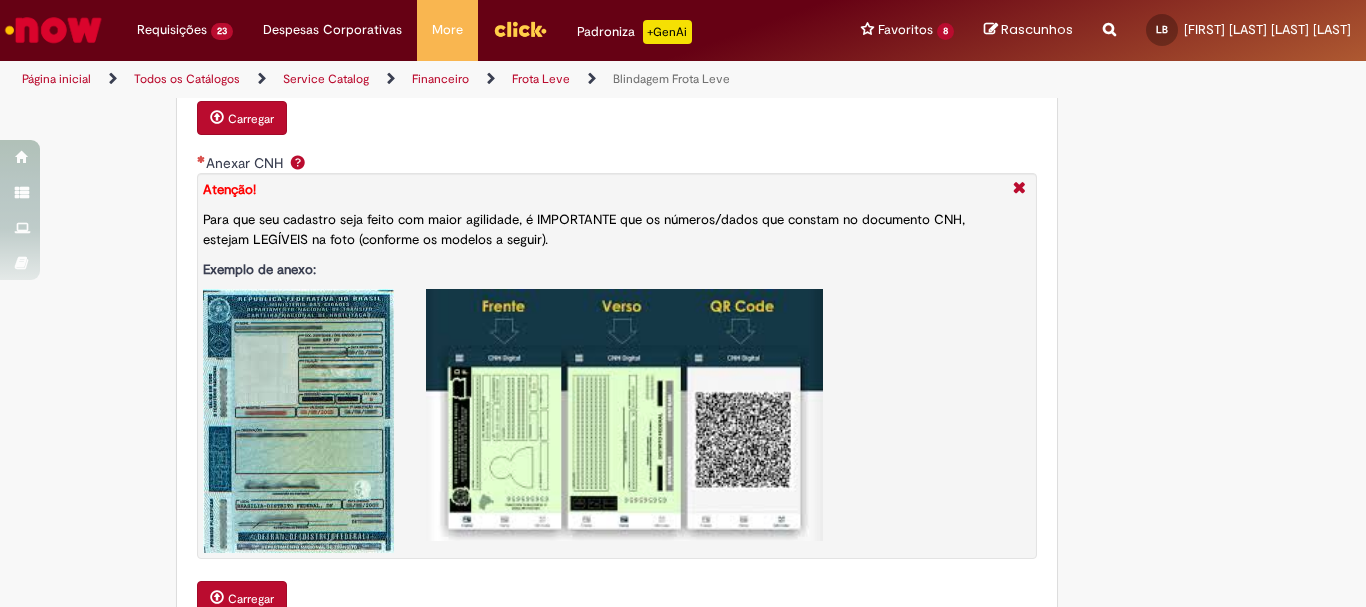 click on "Carregar" at bounding box center [251, 119] 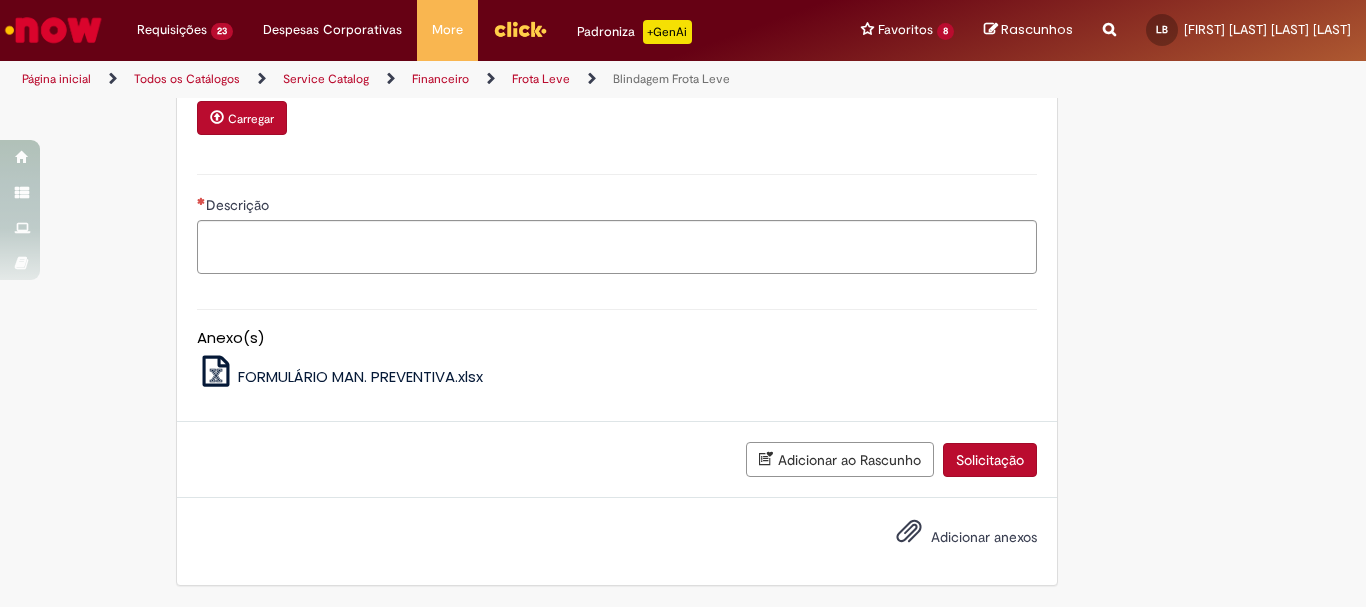 scroll, scrollTop: 2416, scrollLeft: 0, axis: vertical 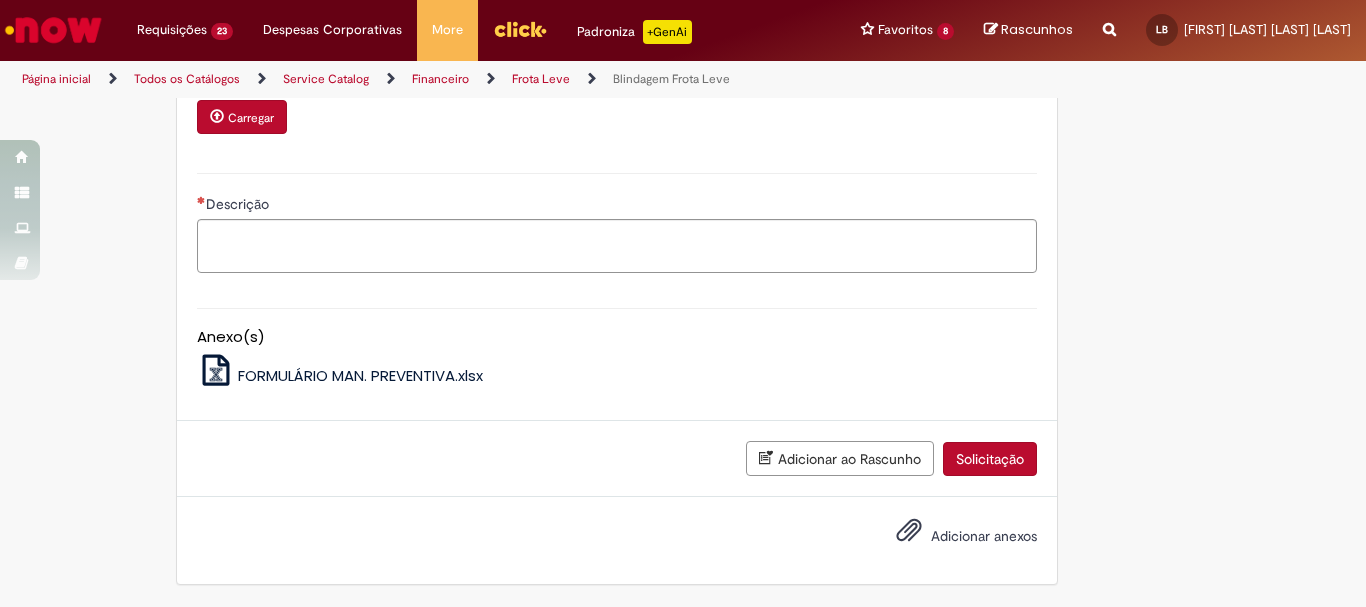 click on "Carregar" at bounding box center [251, 118] 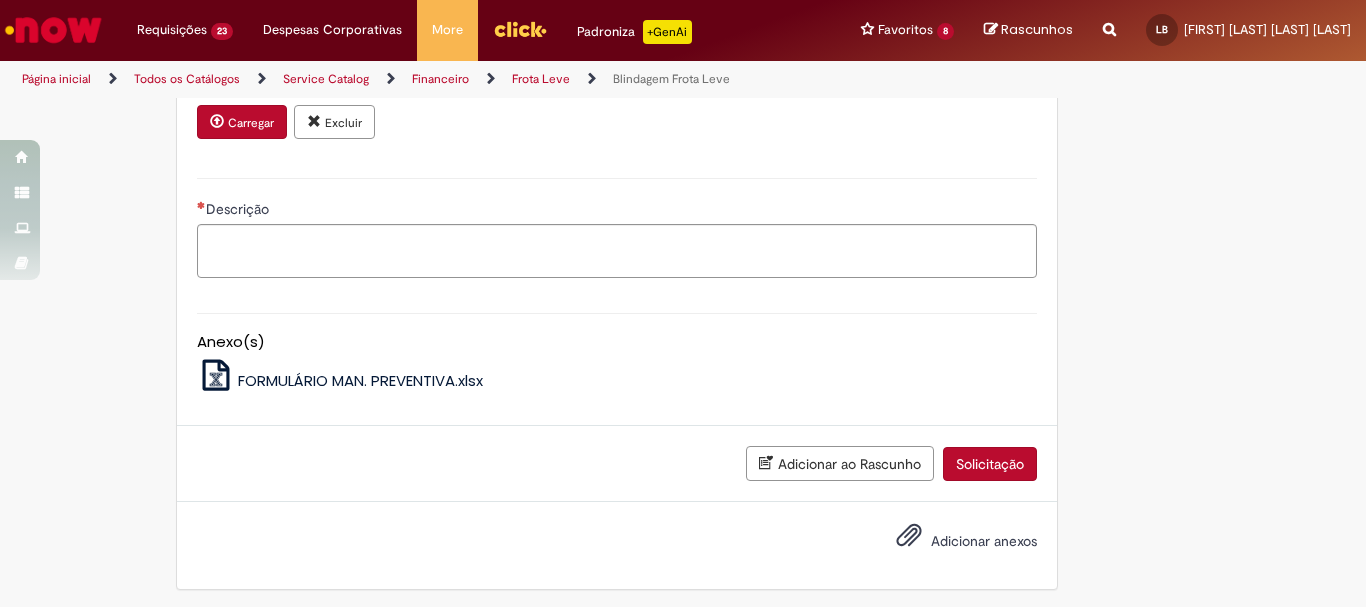 scroll, scrollTop: 2409, scrollLeft: 0, axis: vertical 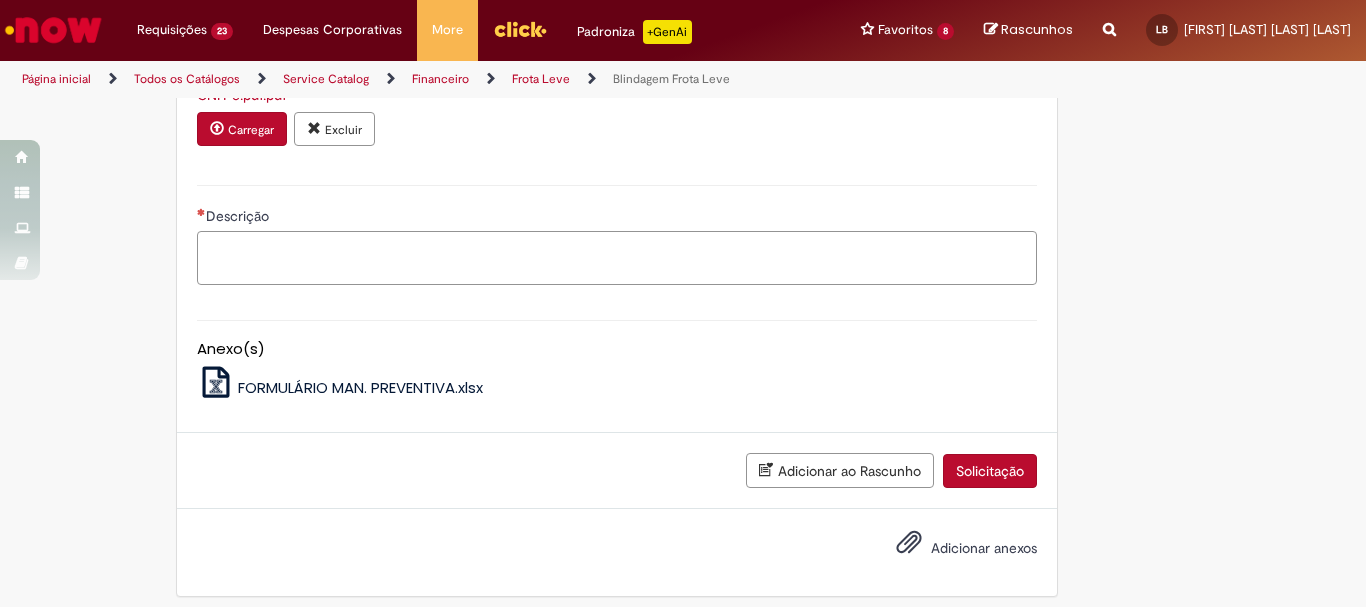 click on "Descrição" at bounding box center (617, 258) 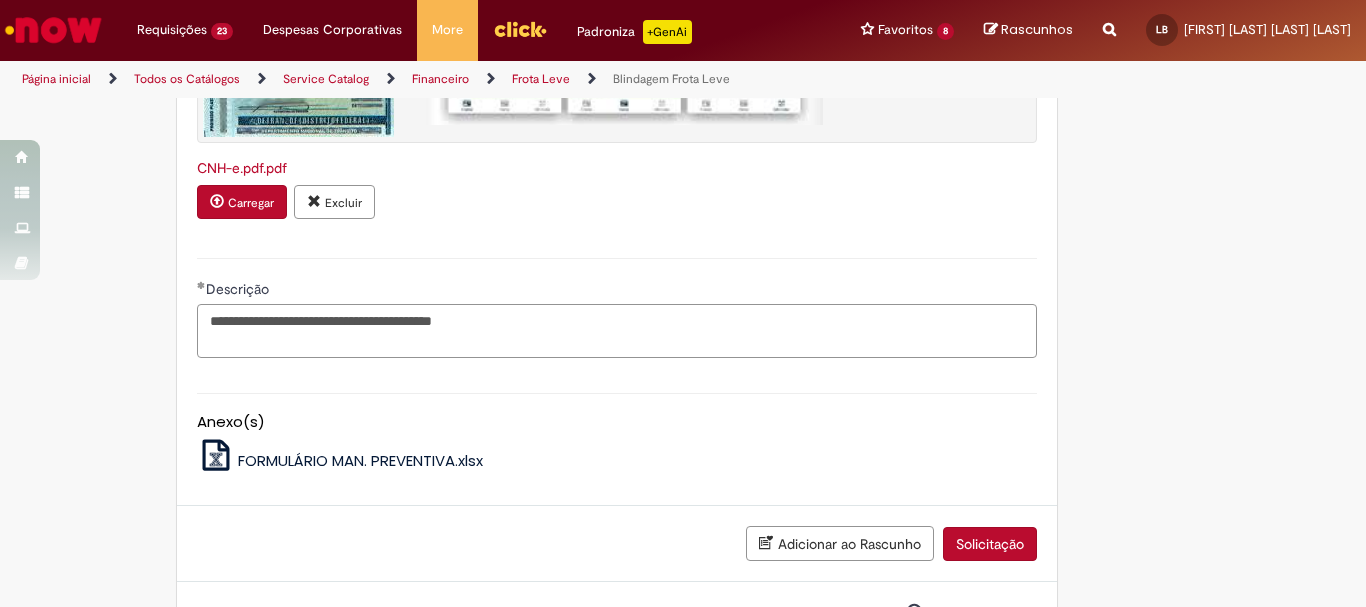 scroll, scrollTop: 2436, scrollLeft: 0, axis: vertical 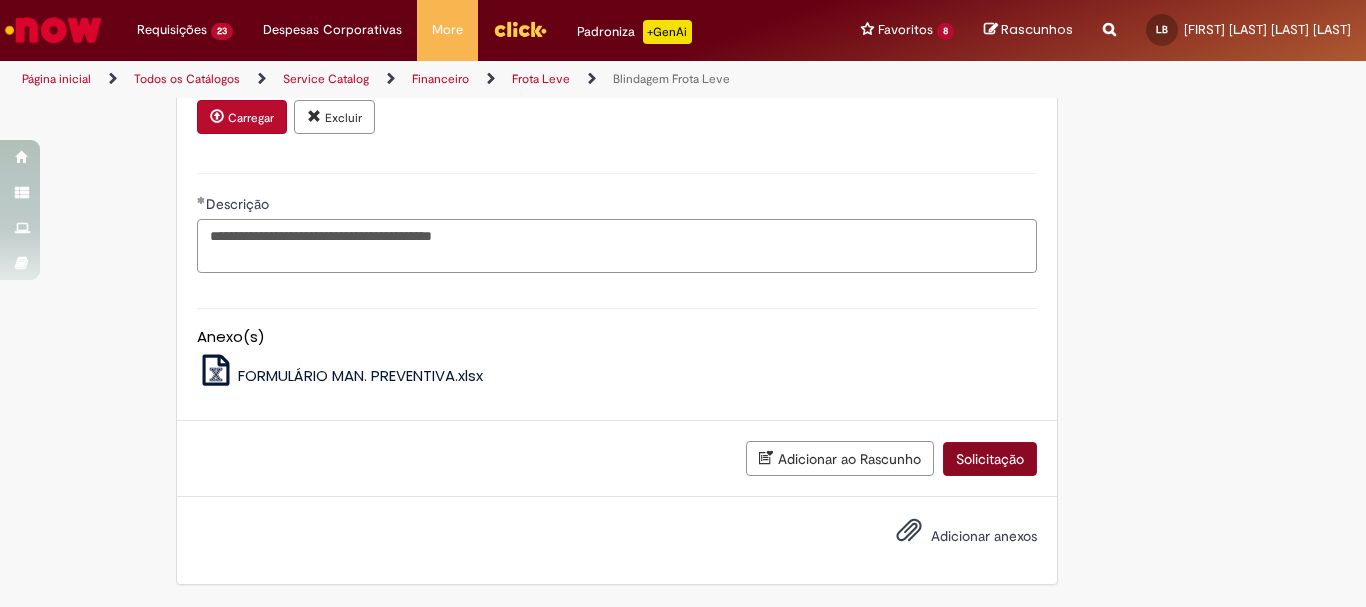 type on "**********" 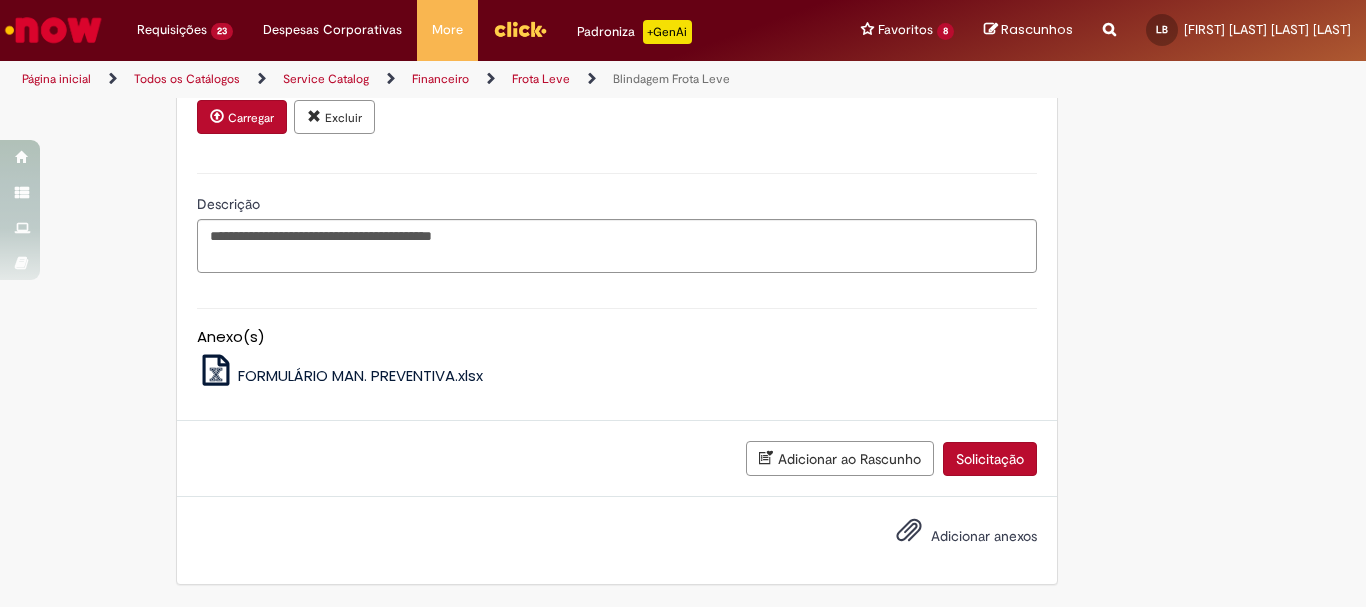 click on "Solicitação" at bounding box center [990, 459] 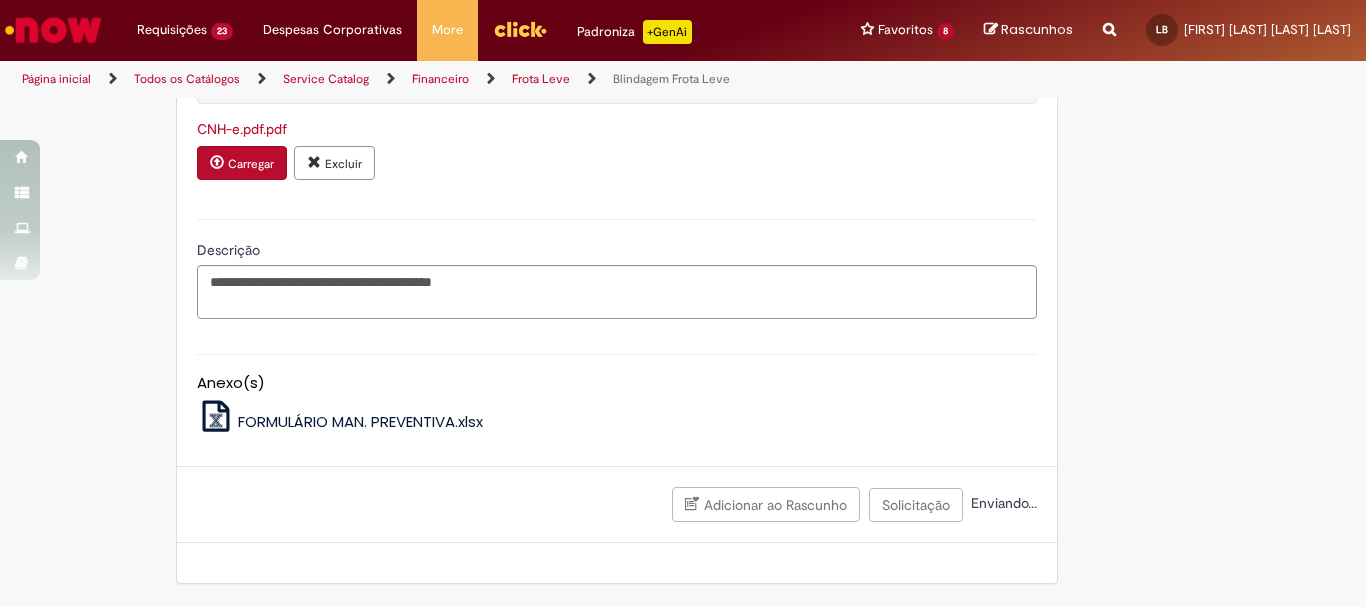 scroll, scrollTop: 2390, scrollLeft: 0, axis: vertical 